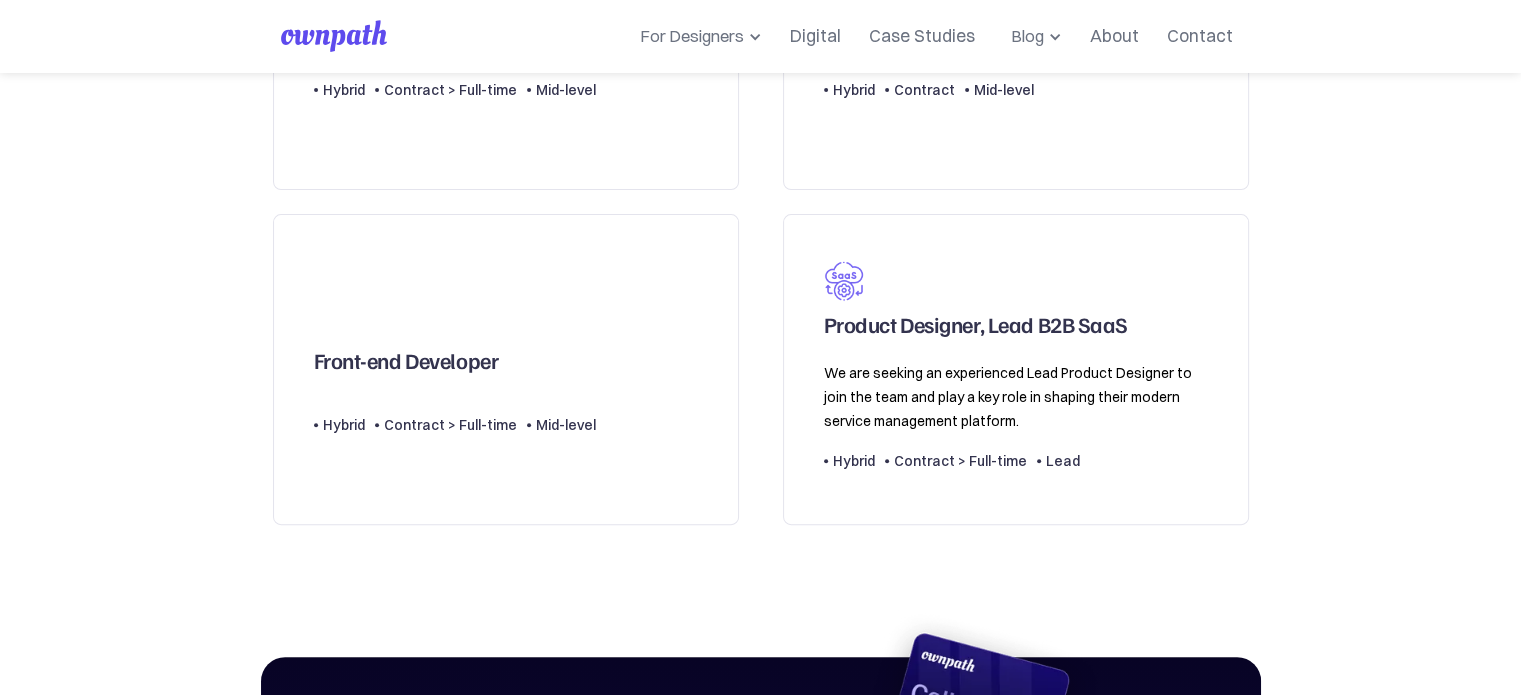 scroll, scrollTop: 722, scrollLeft: 0, axis: vertical 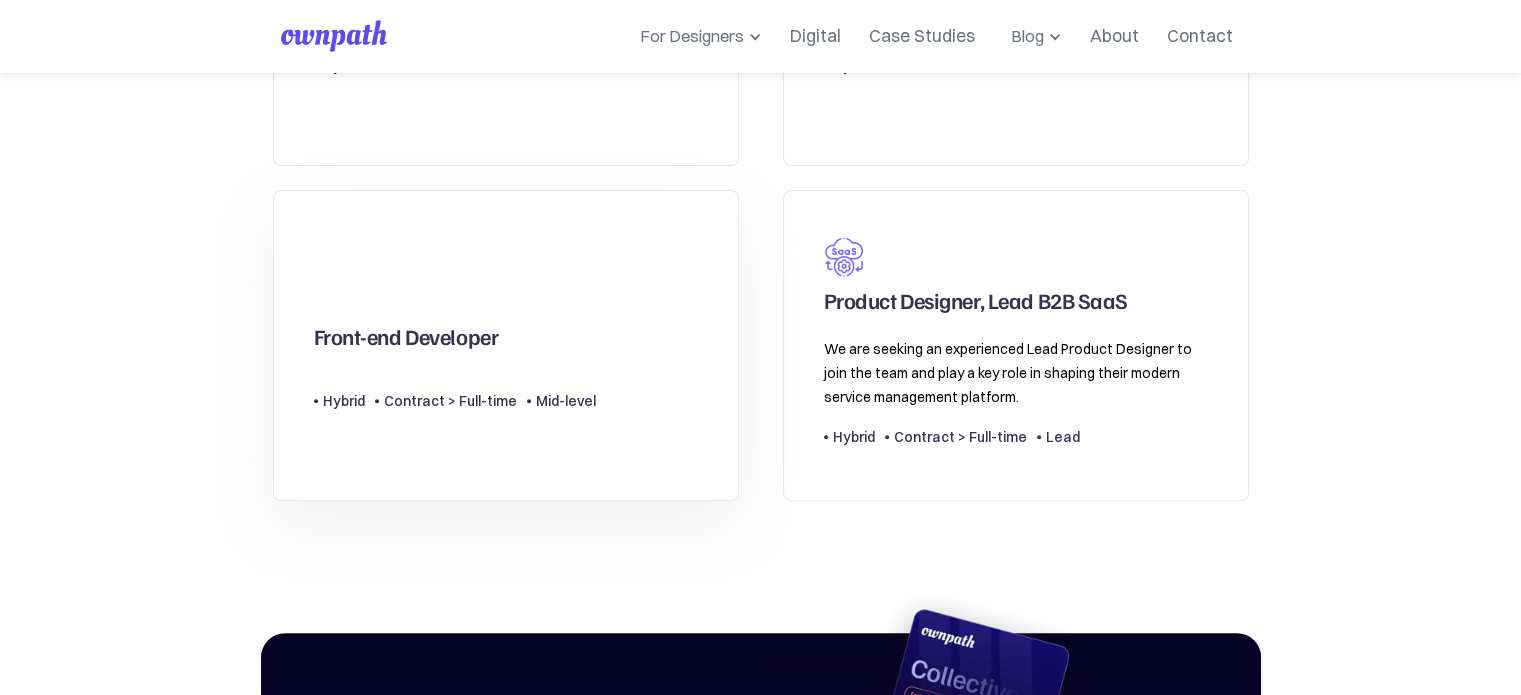 click on "Front-end Developer Type Level Hybrid Contract > Full-time Mid-level" at bounding box center [506, 345] 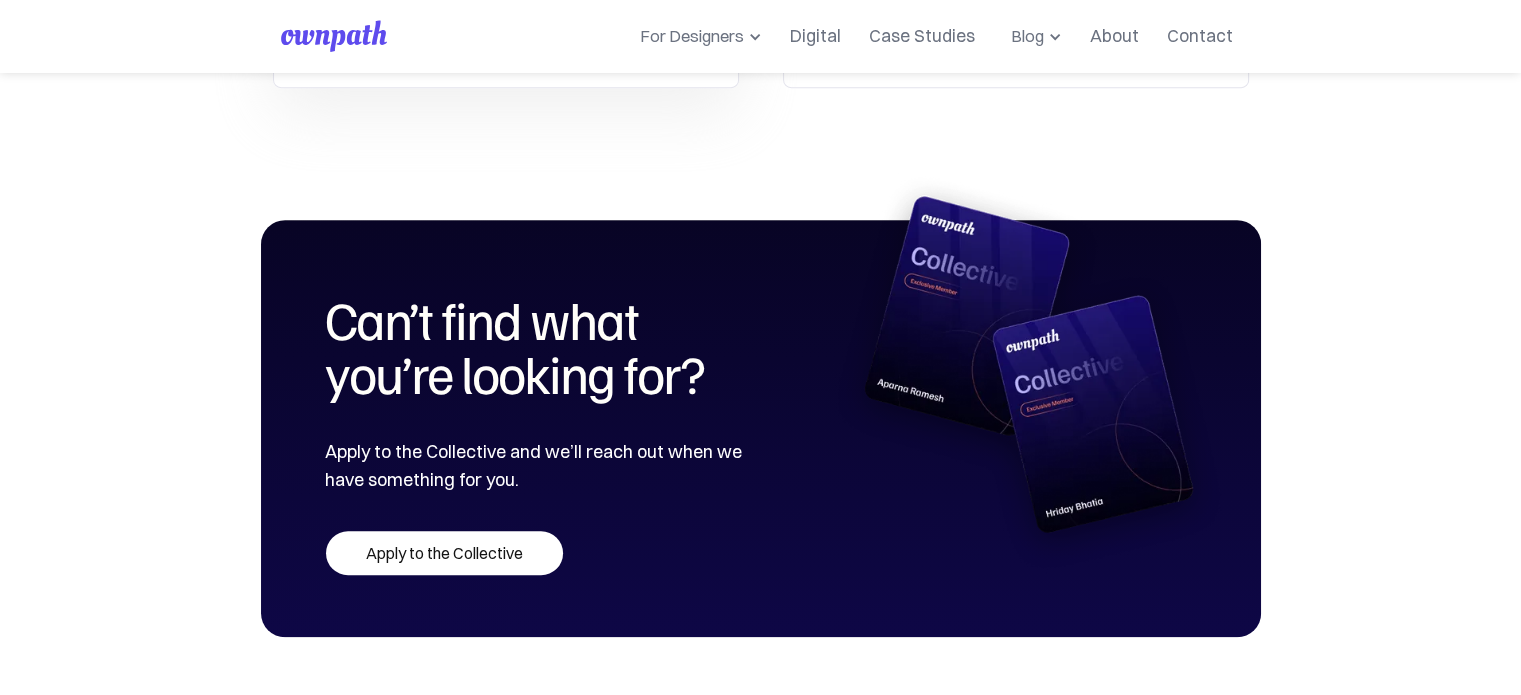 scroll, scrollTop: 1032, scrollLeft: 0, axis: vertical 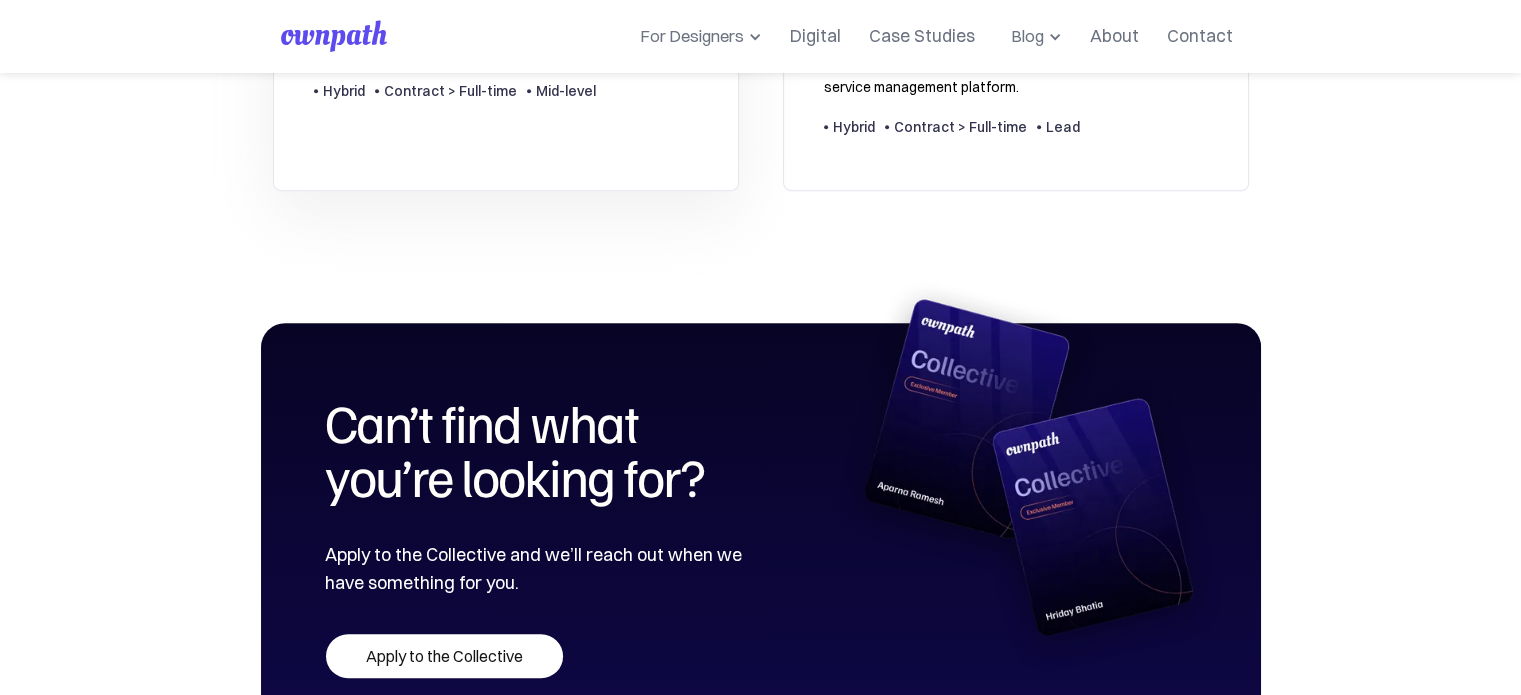 click on "Front-end Developer Type Level Hybrid Contract > Full-time Mid-level" at bounding box center [455, 35] 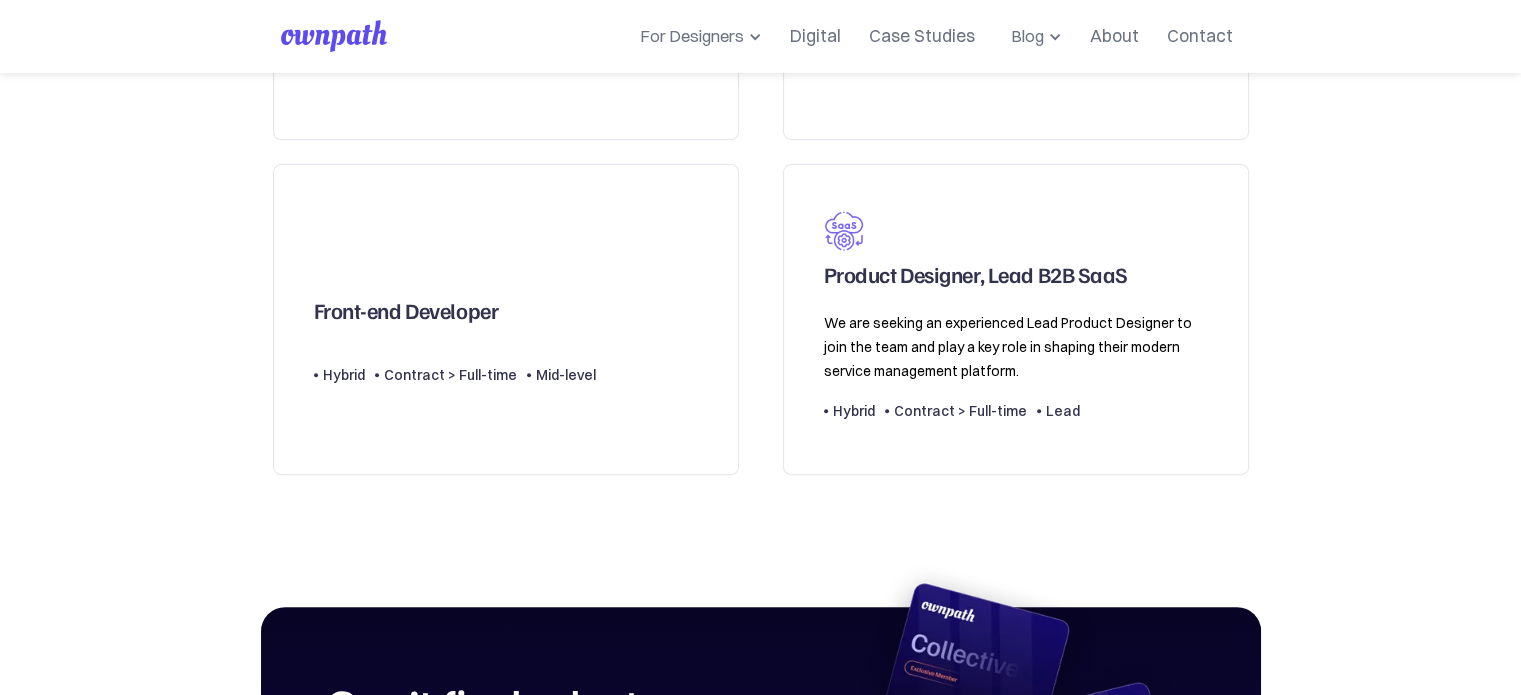 scroll, scrollTop: 729, scrollLeft: 0, axis: vertical 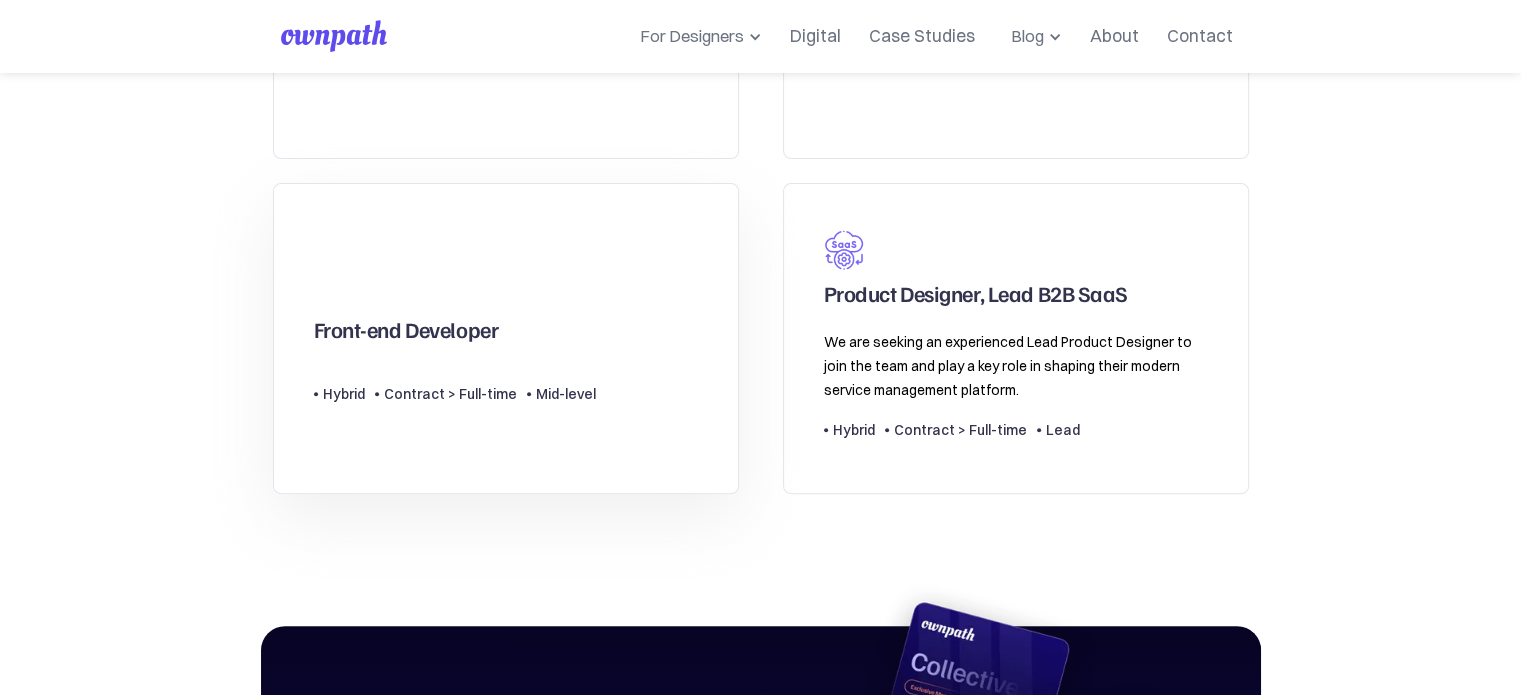 click on "Front-end Developer" at bounding box center (406, 334) 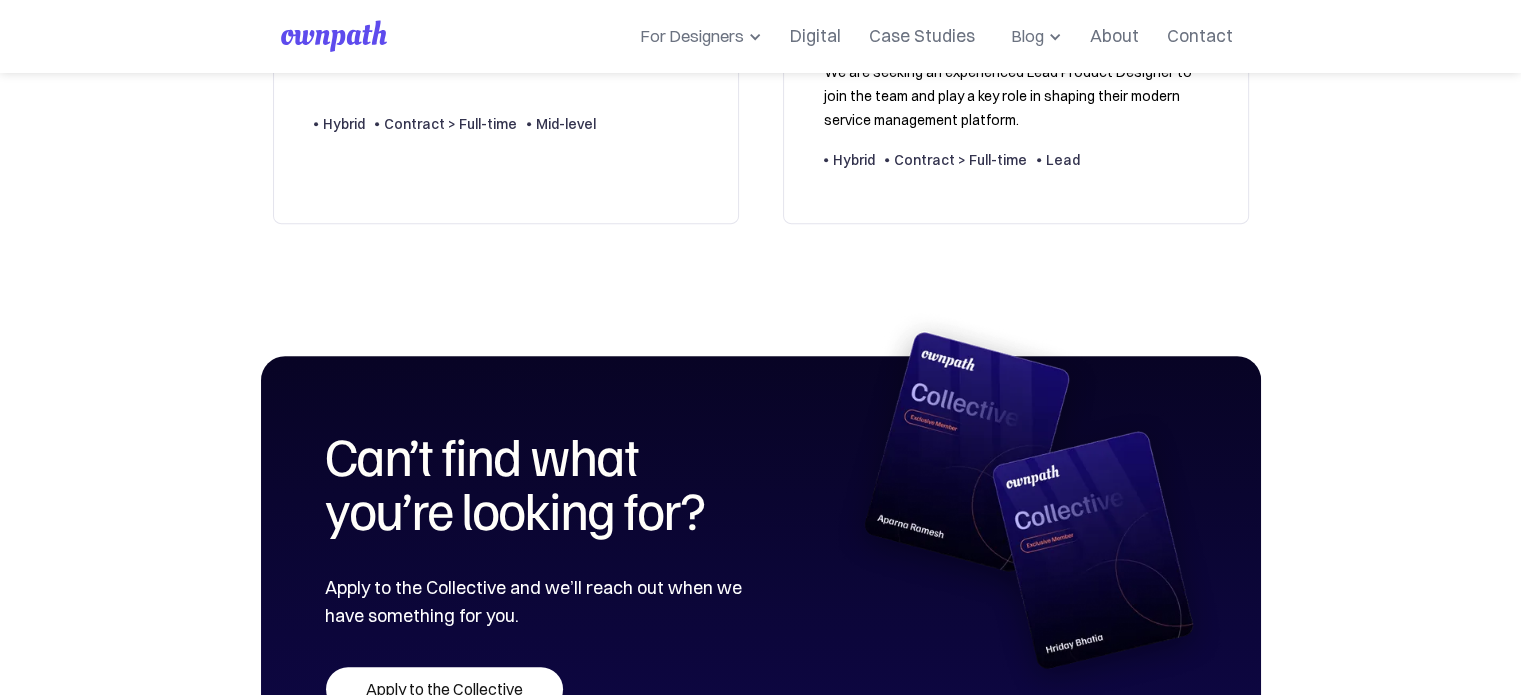 scroll, scrollTop: 1008, scrollLeft: 0, axis: vertical 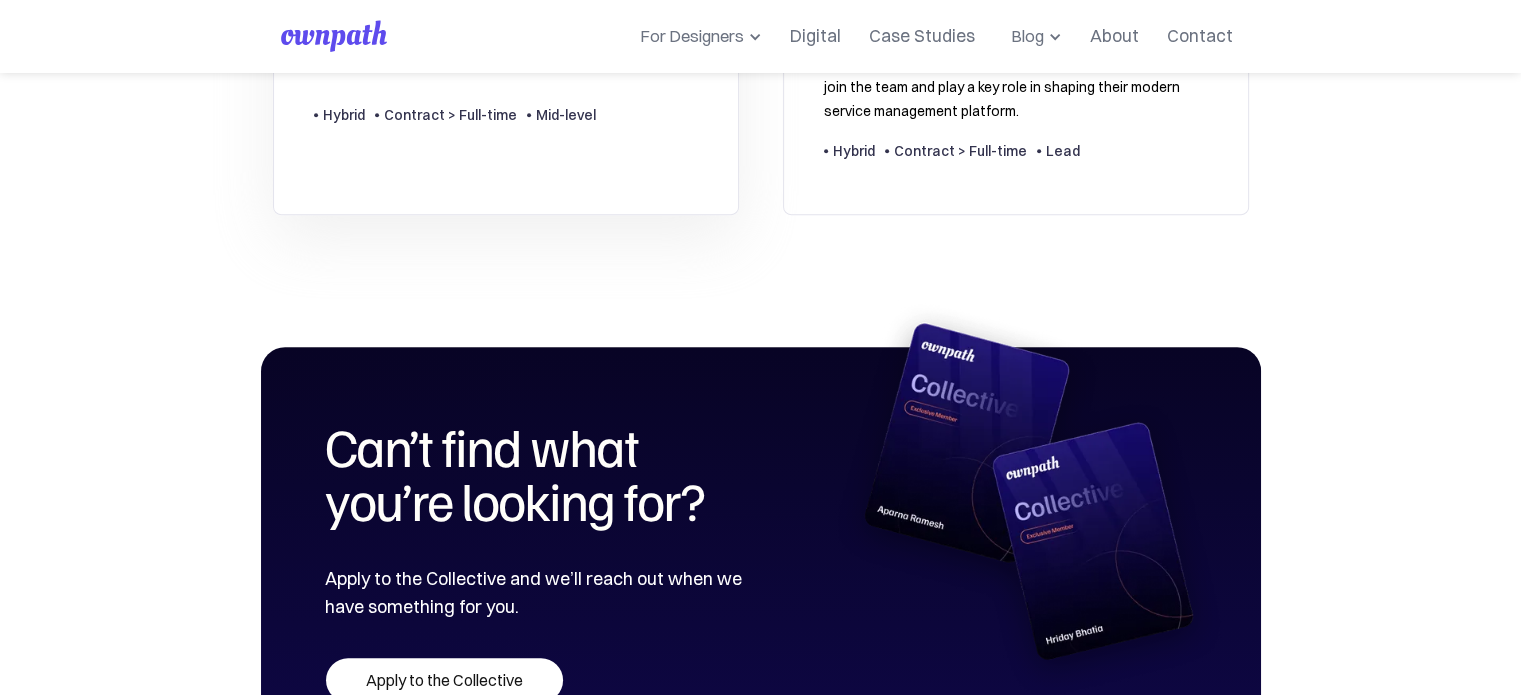 click on "Front-end Developer Type Level Hybrid Contract > Full-time Mid-level" at bounding box center [506, 59] 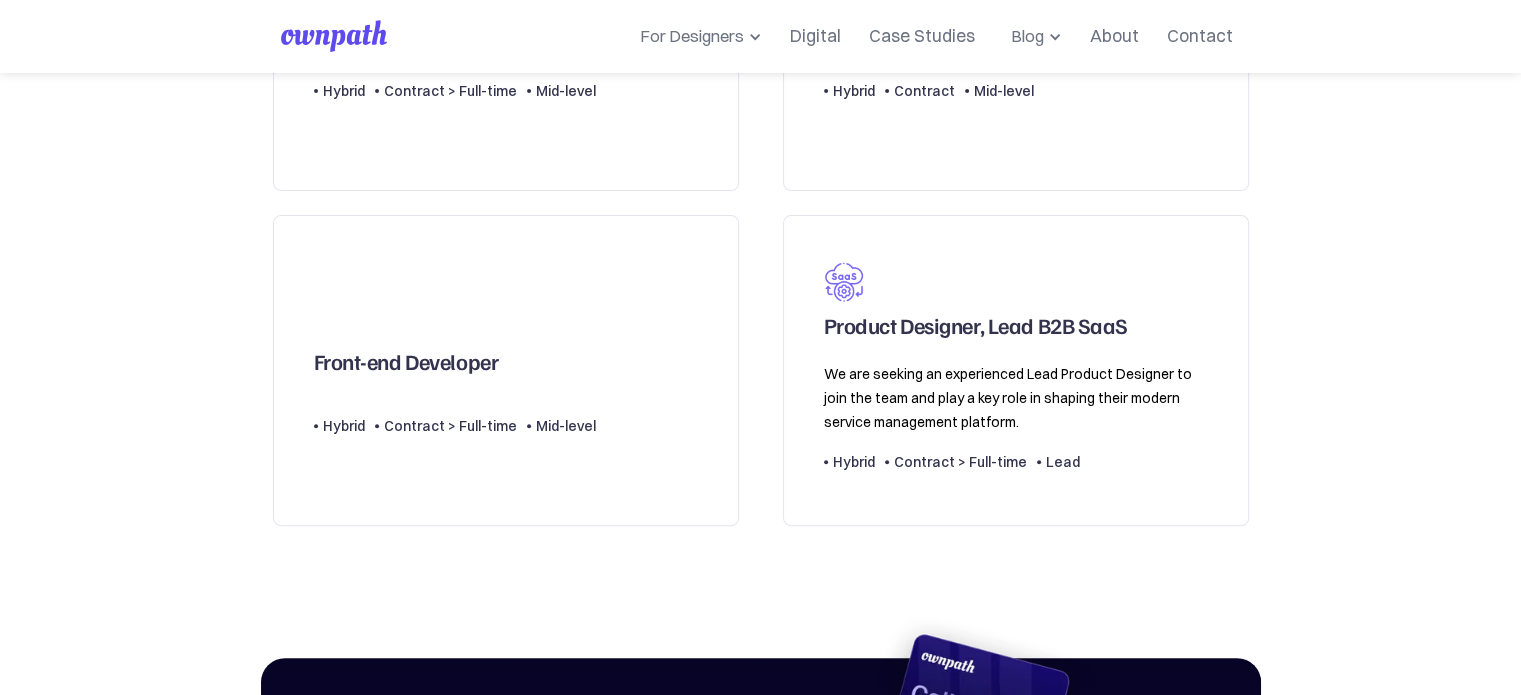 scroll, scrollTop: 586, scrollLeft: 0, axis: vertical 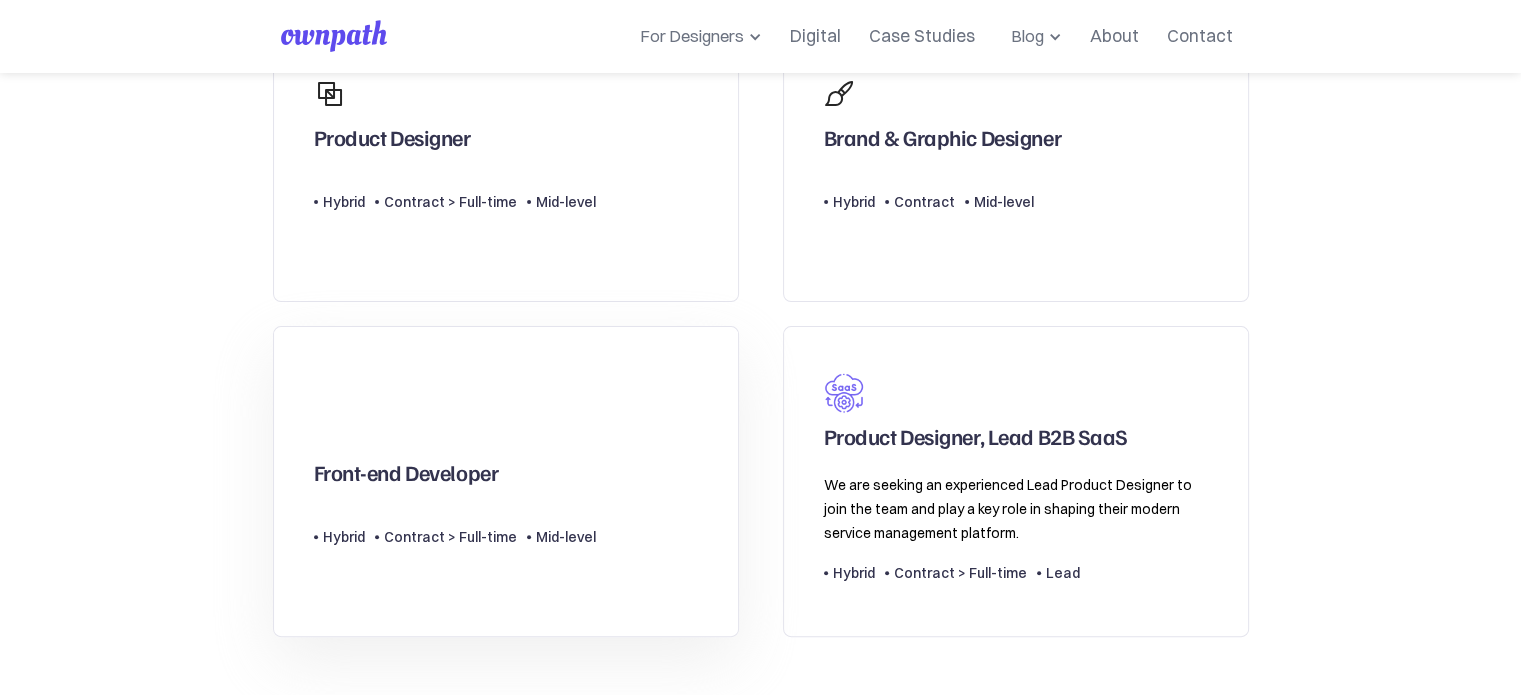 click on "Front-end Developer" at bounding box center (455, 447) 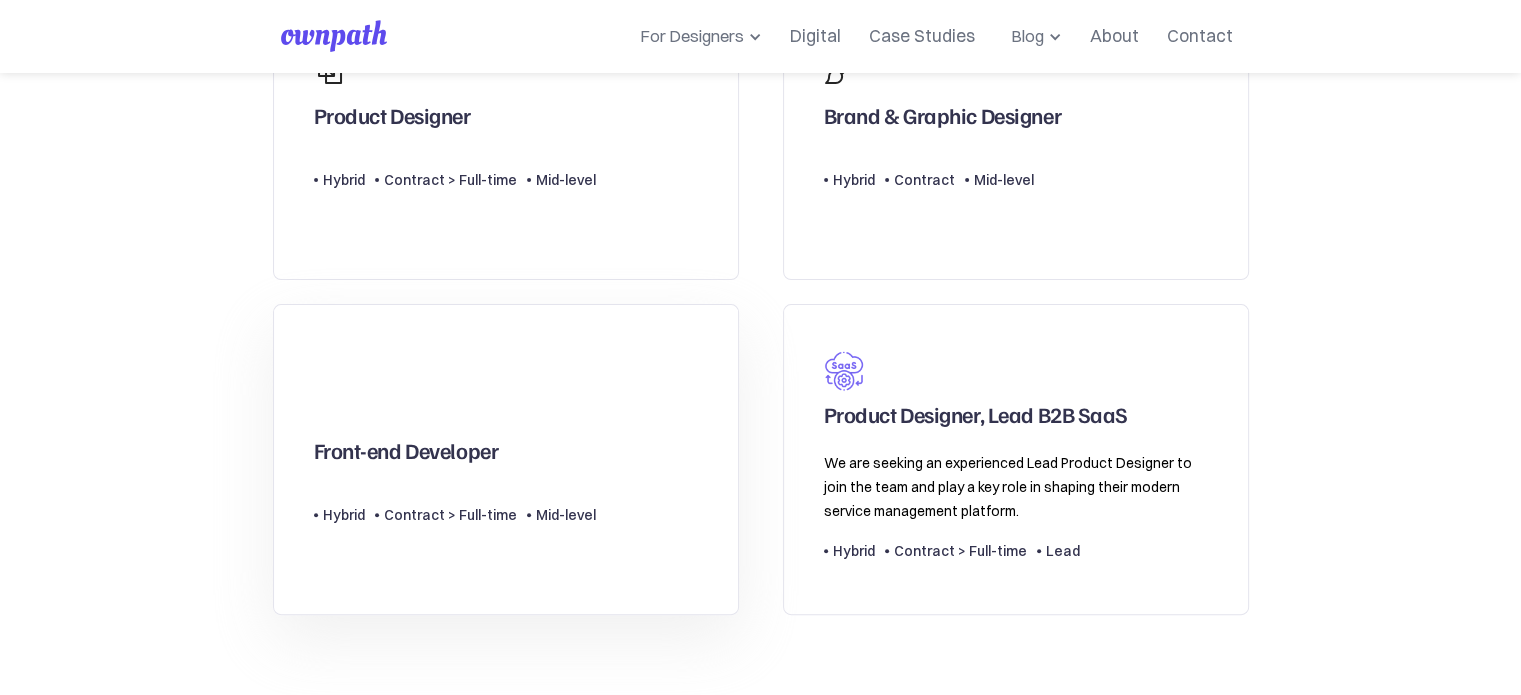 scroll, scrollTop: 606, scrollLeft: 0, axis: vertical 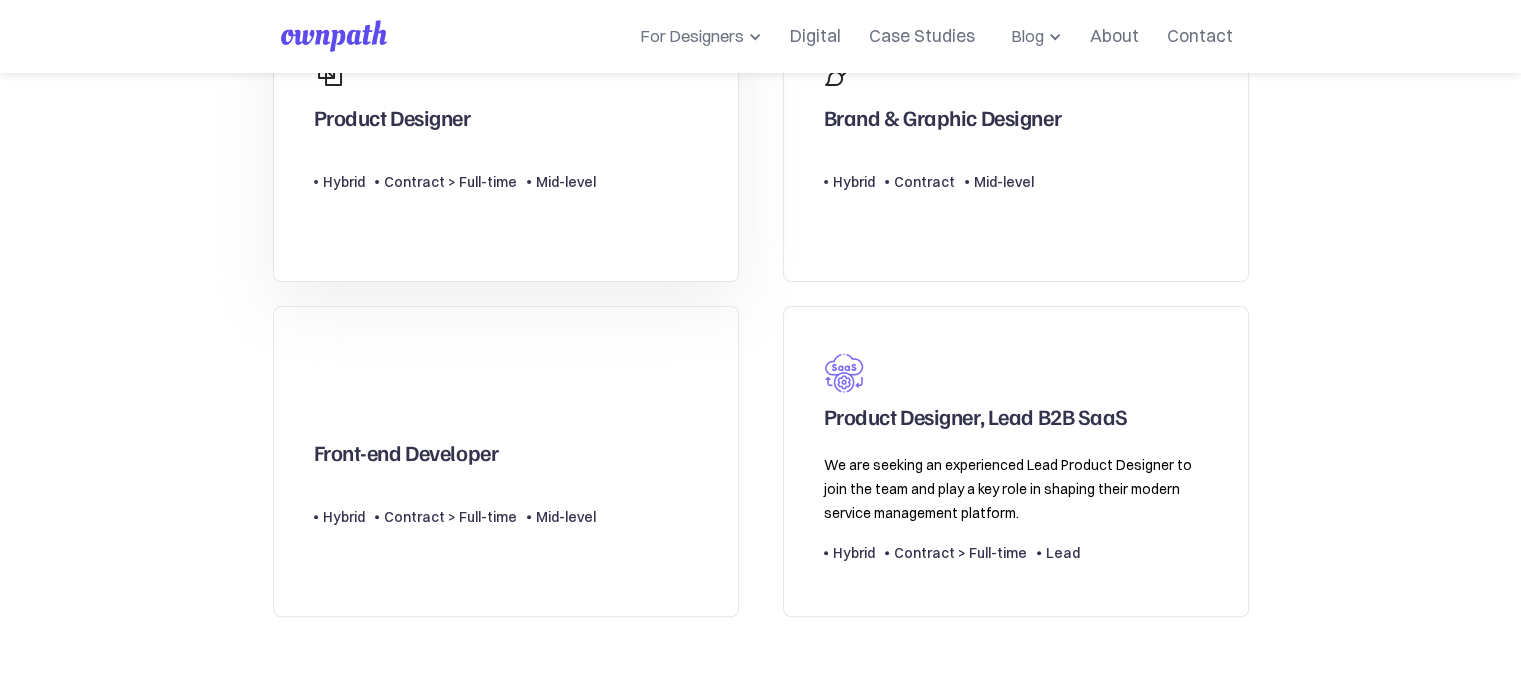 click on "Product Designer Type Level Hybrid Contract > Full-time Mid-level" at bounding box center (506, 126) 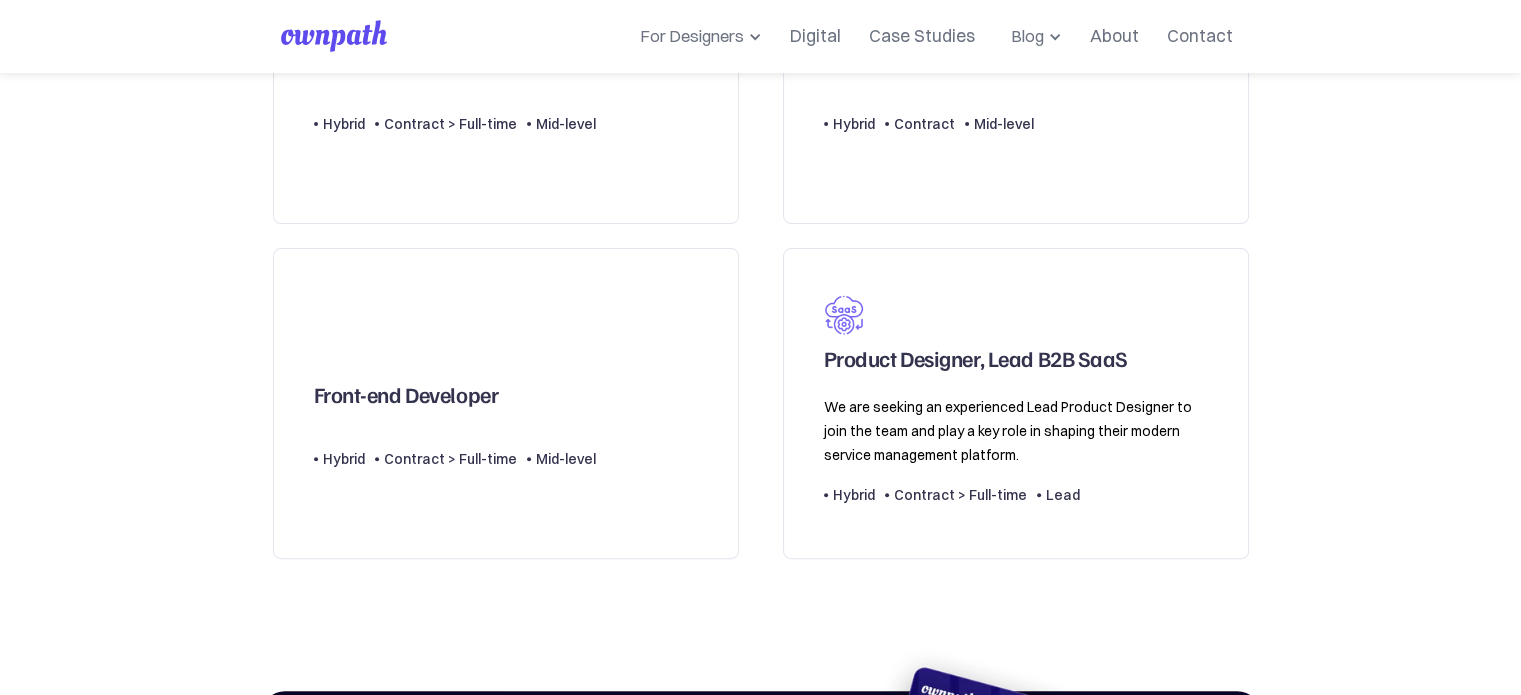 scroll, scrollTop: 669, scrollLeft: 0, axis: vertical 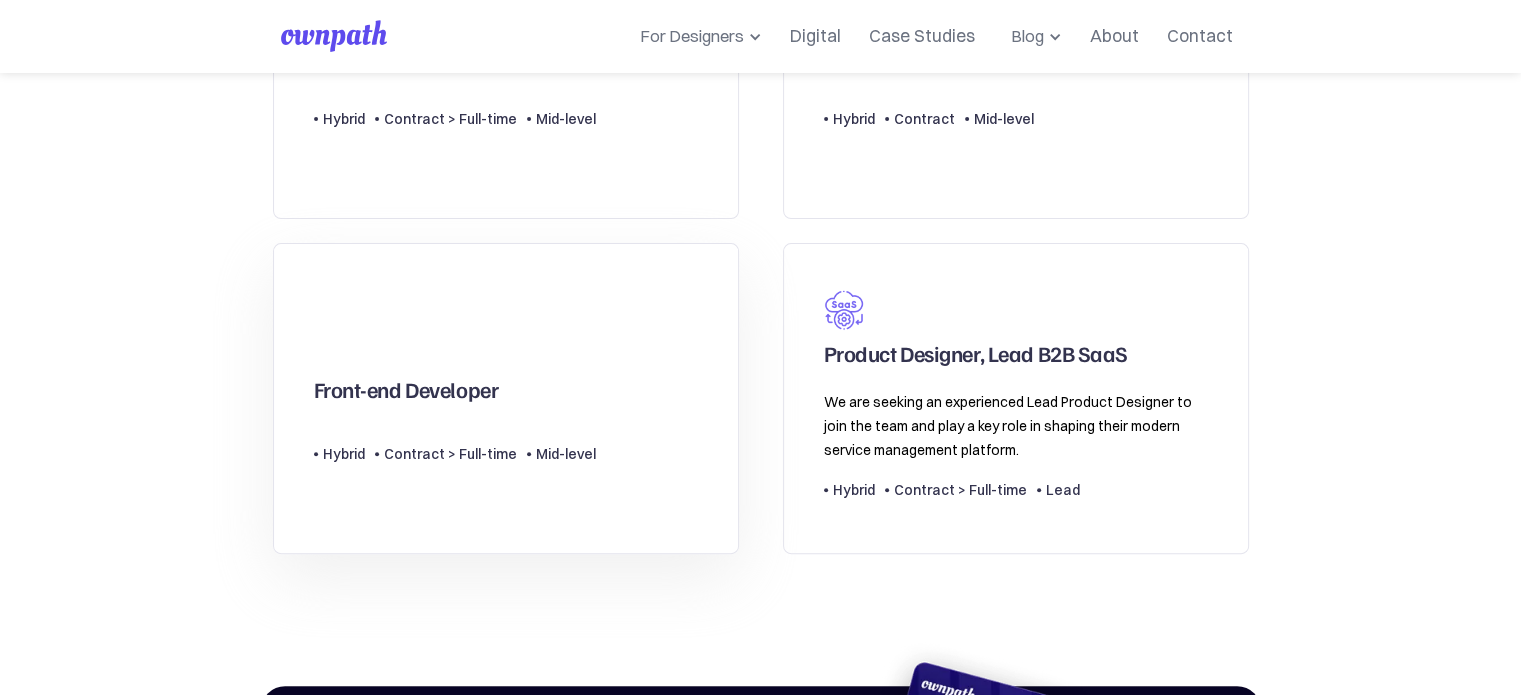 click on "Front-end Developer" at bounding box center [406, 394] 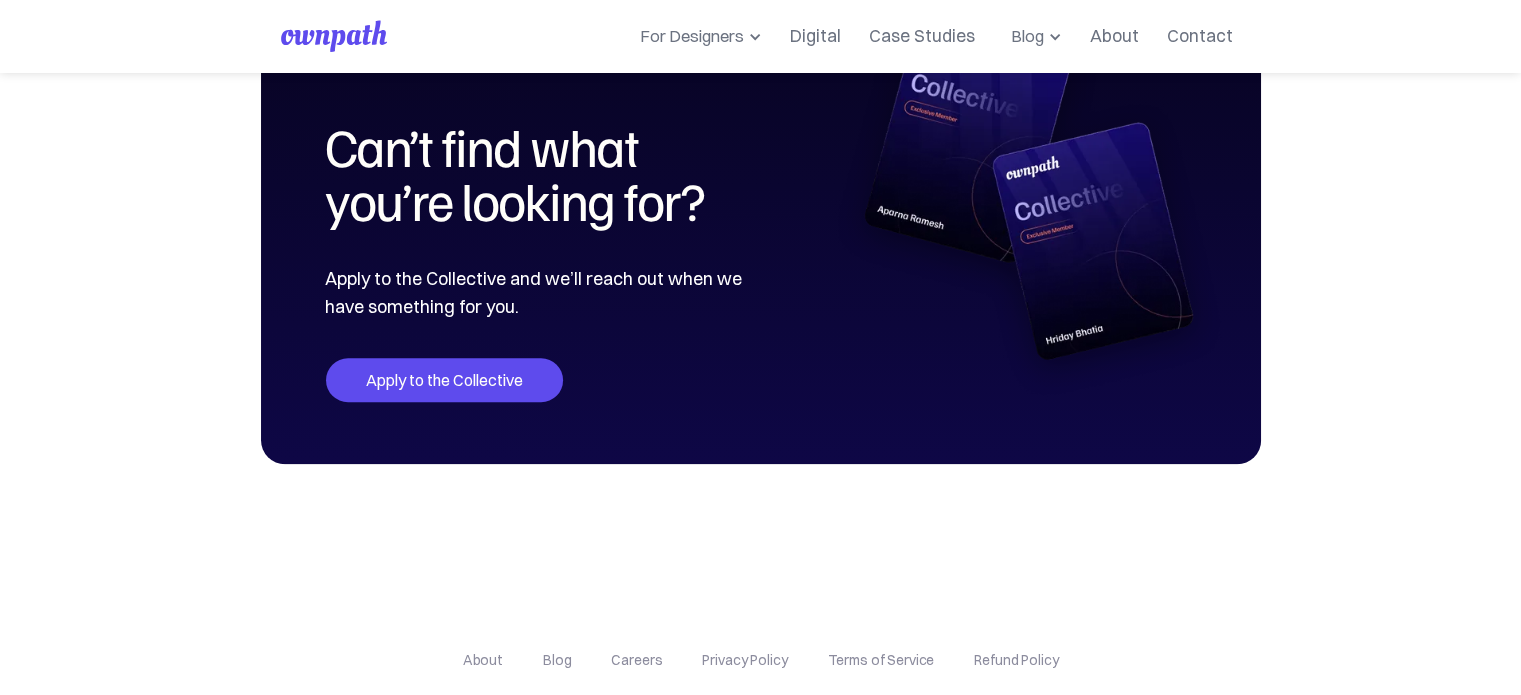 scroll, scrollTop: 1313, scrollLeft: 0, axis: vertical 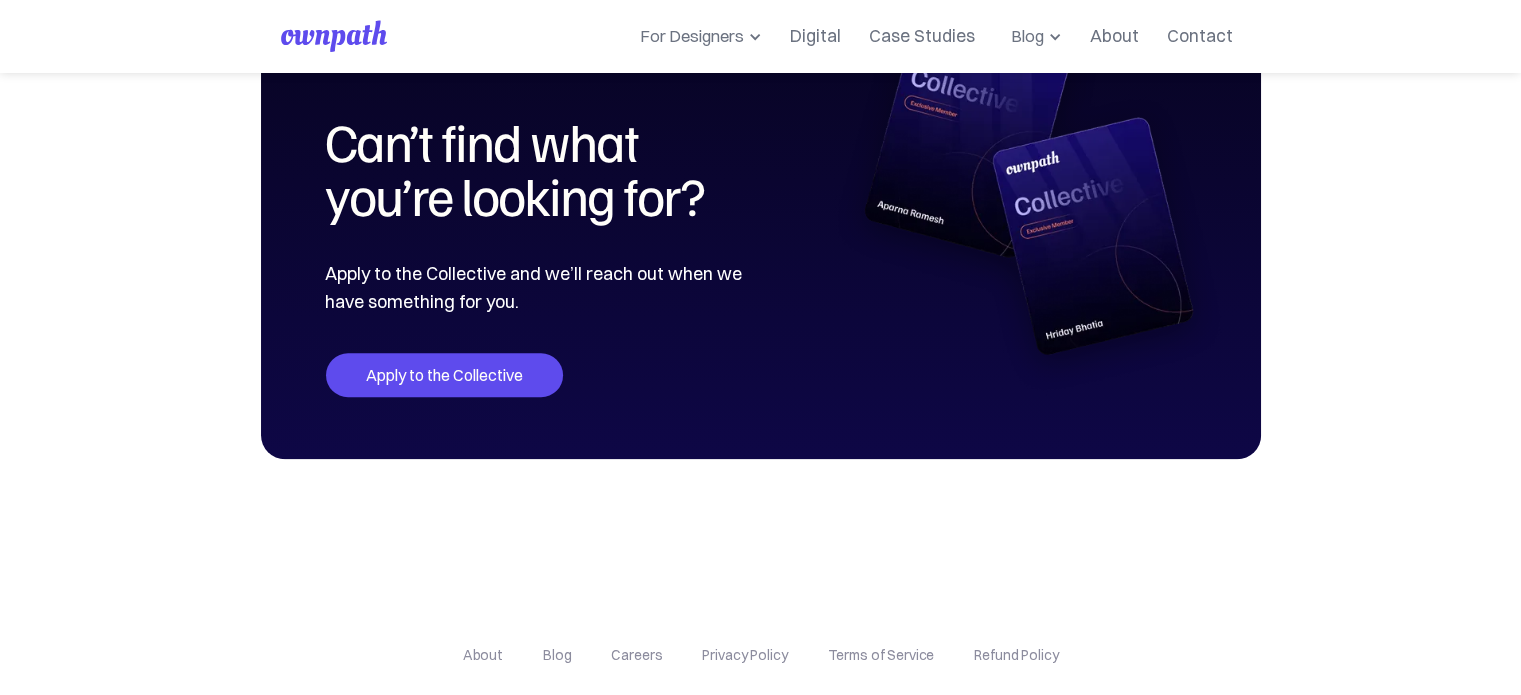 click on "Apply to the Collective" at bounding box center (444, 375) 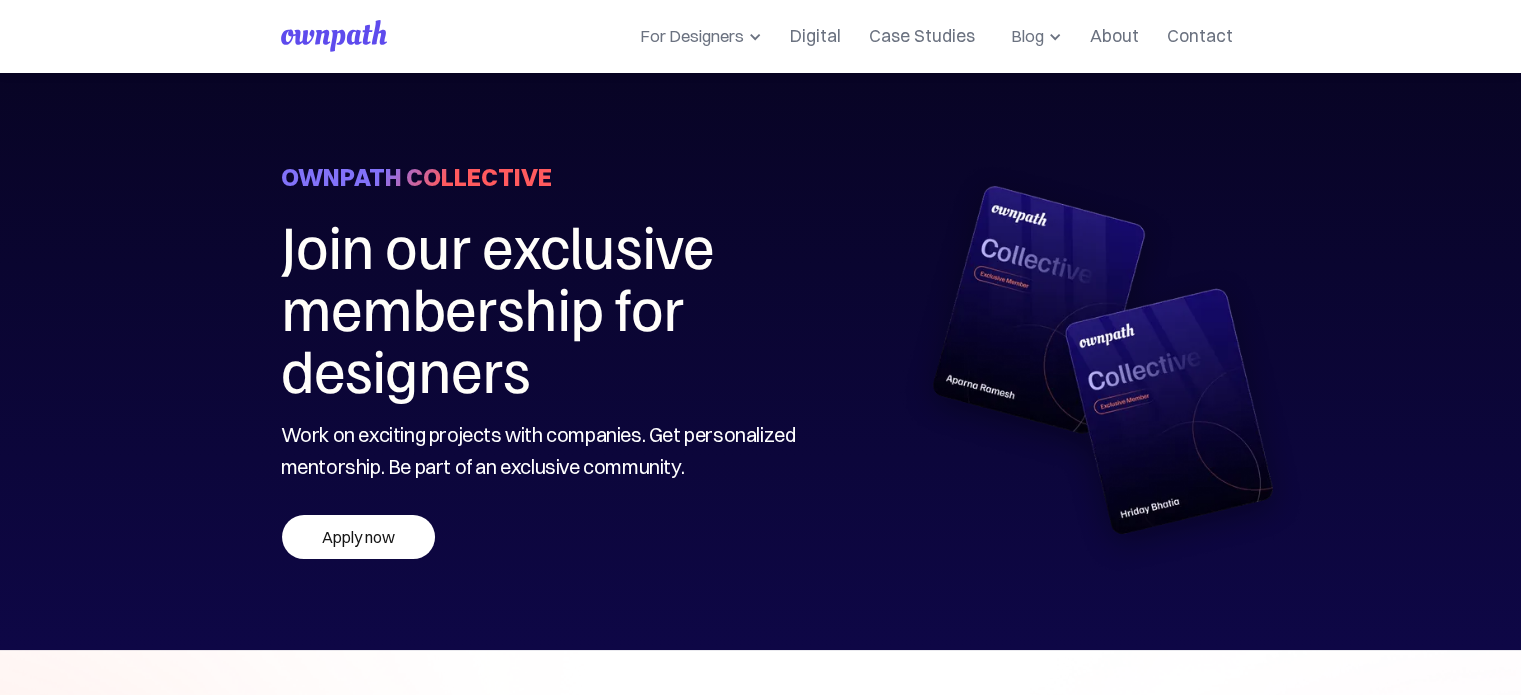 scroll, scrollTop: 151, scrollLeft: 0, axis: vertical 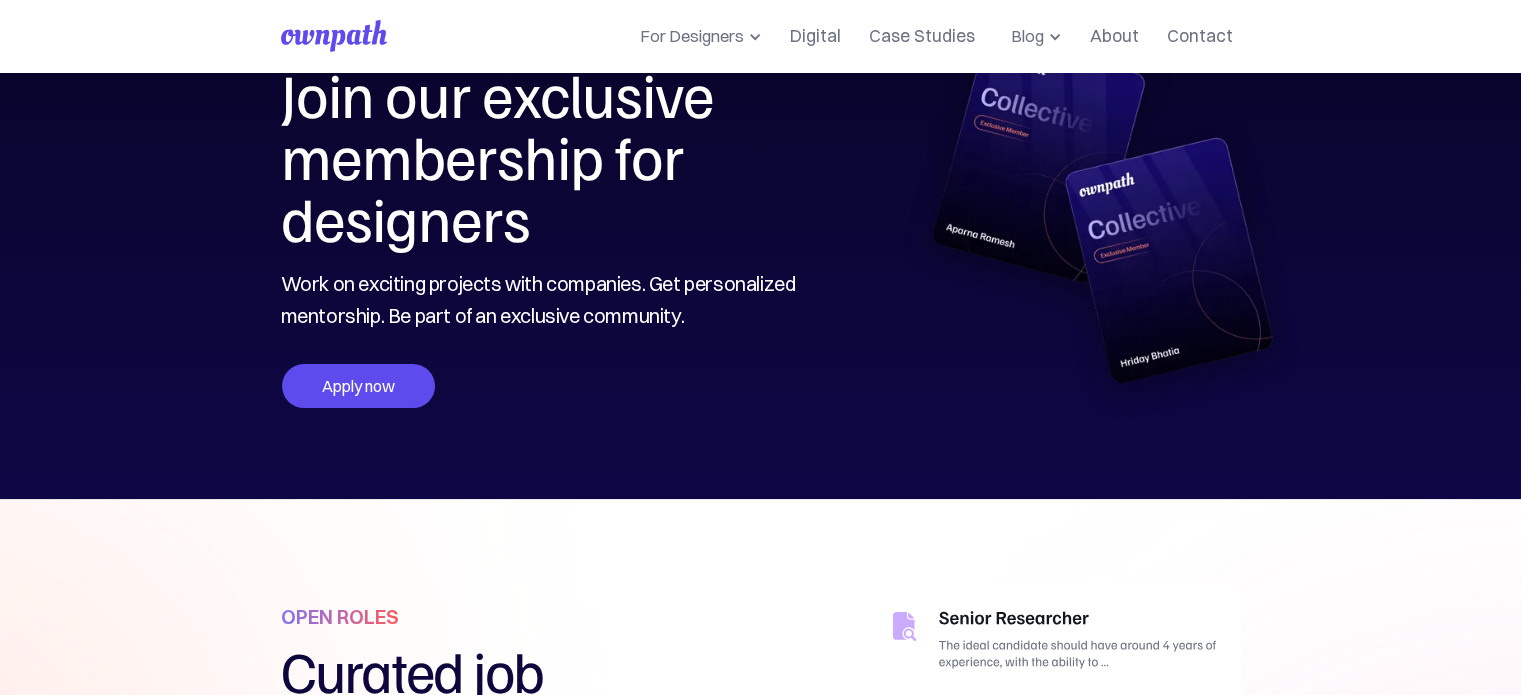 click on "Apply now" at bounding box center (358, 386) 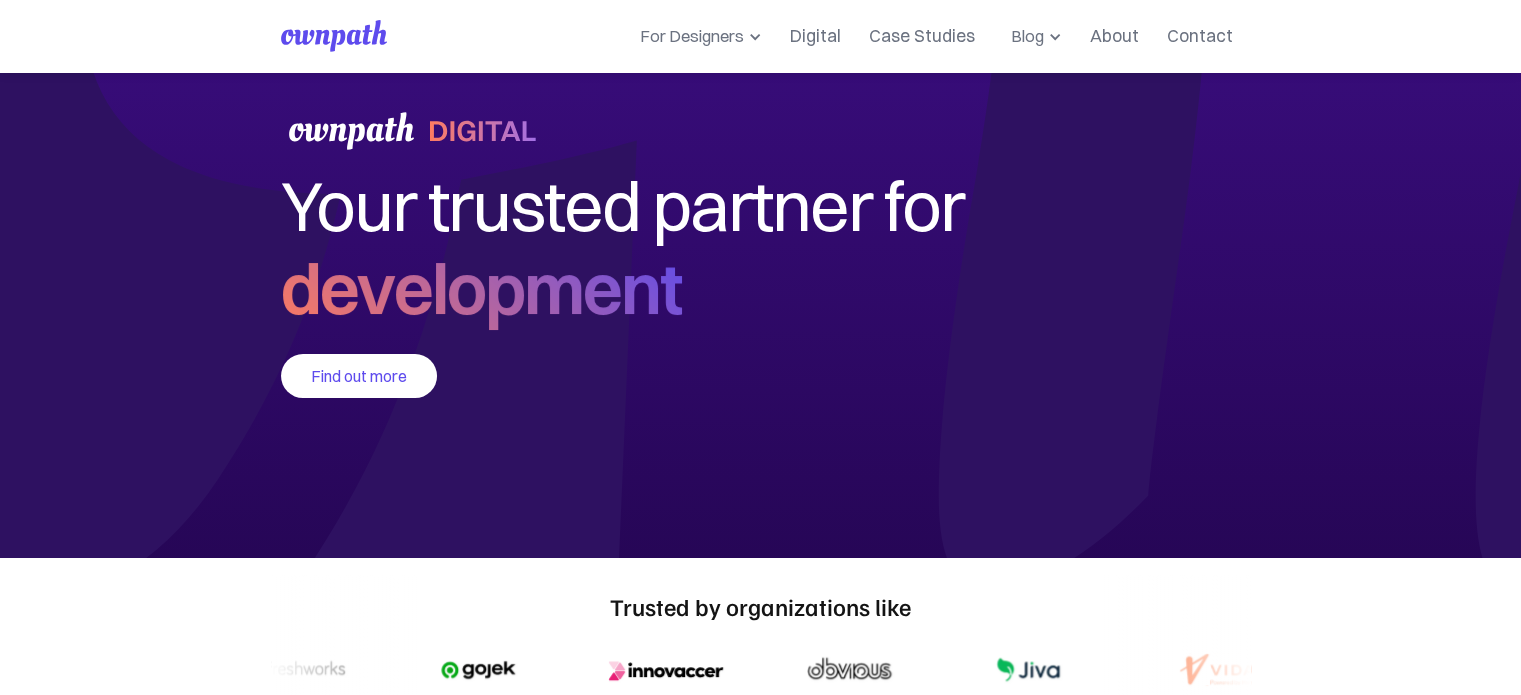 scroll, scrollTop: 50, scrollLeft: 0, axis: vertical 